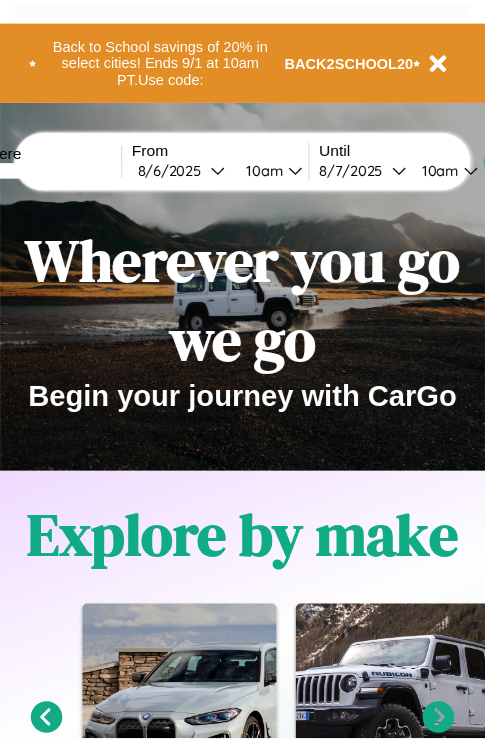 scroll, scrollTop: 0, scrollLeft: 0, axis: both 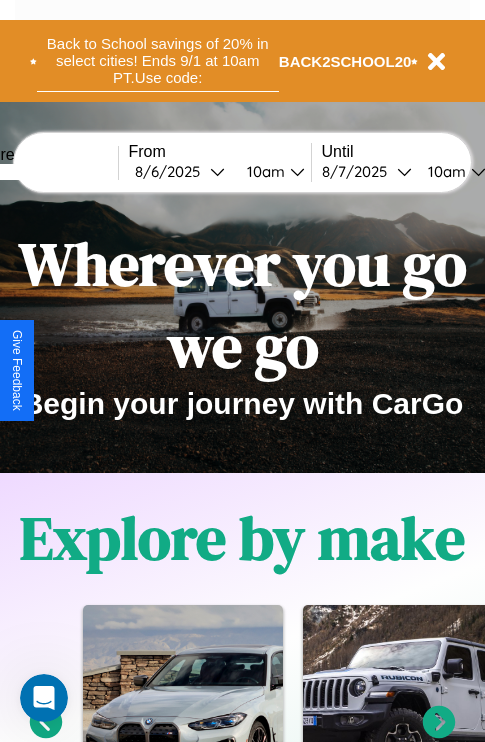 click on "Back to School savings of 20% in select cities! Ends 9/1 at 10am PT.  Use code:" at bounding box center [158, 61] 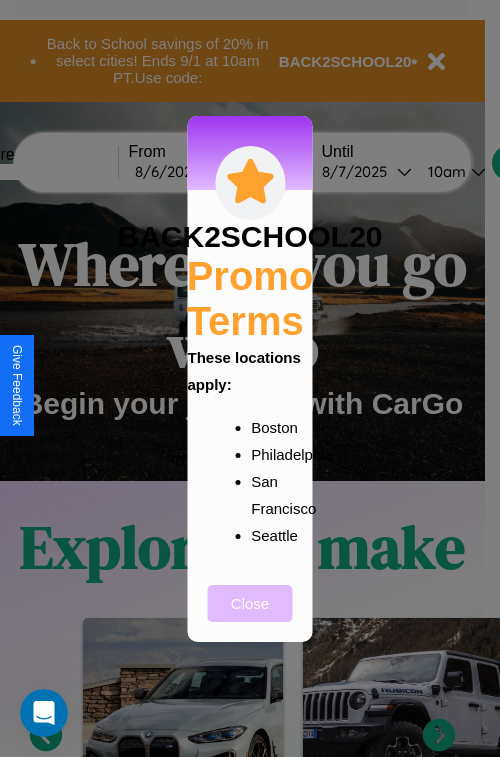 click on "Close" at bounding box center [250, 603] 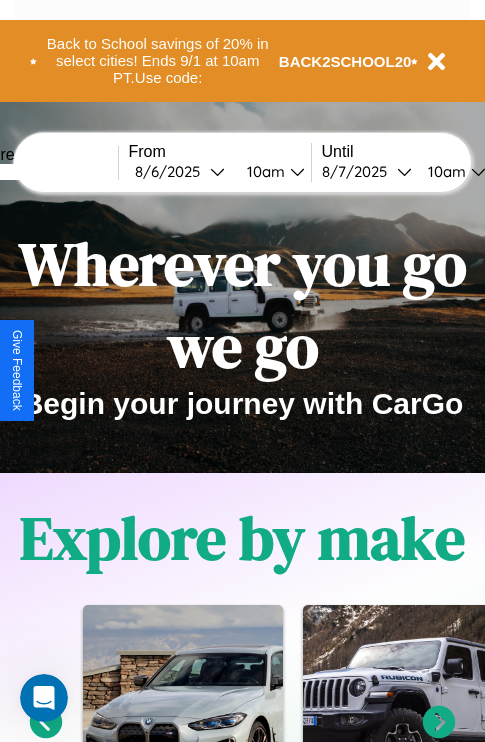 click at bounding box center [43, 172] 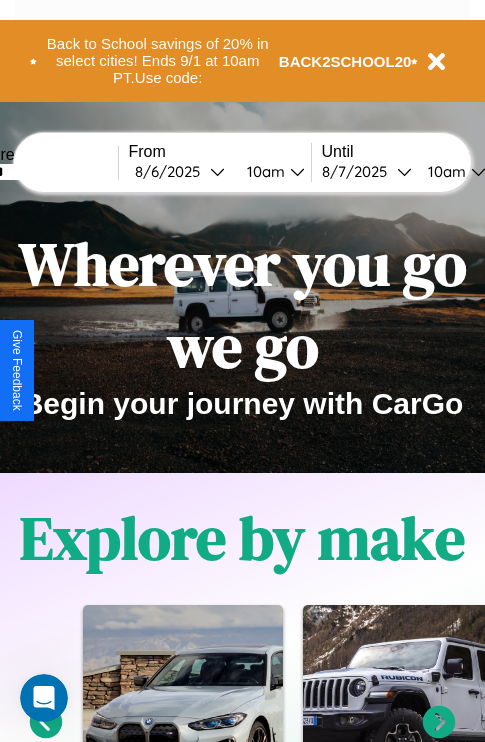 type on "******" 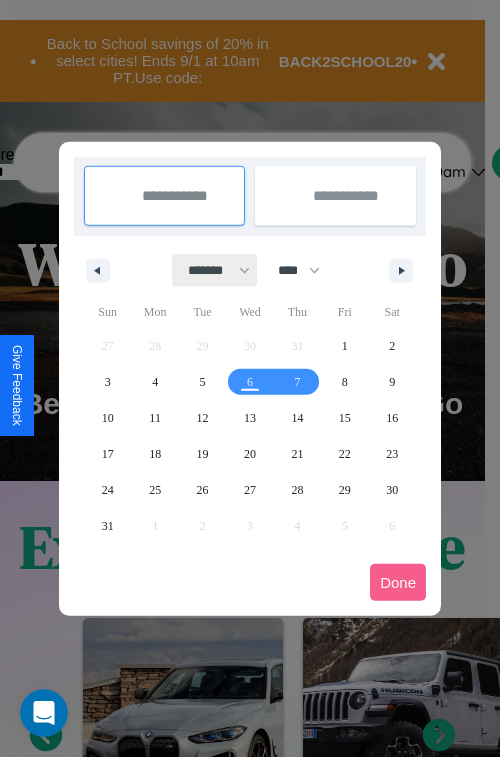 click on "******* ******** ***** ***** *** **** **** ****** ********* ******* ******** ********" at bounding box center (215, 270) 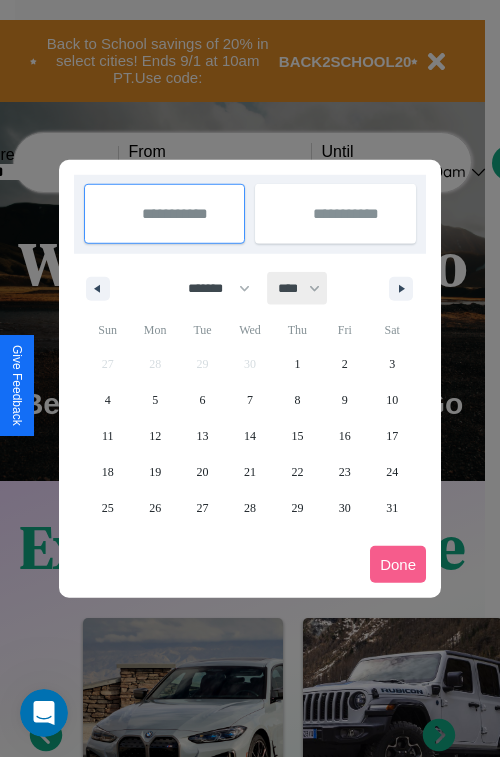 click on "**** **** **** **** **** **** **** **** **** **** **** **** **** **** **** **** **** **** **** **** **** **** **** **** **** **** **** **** **** **** **** **** **** **** **** **** **** **** **** **** **** **** **** **** **** **** **** **** **** **** **** **** **** **** **** **** **** **** **** **** **** **** **** **** **** **** **** **** **** **** **** **** **** **** **** **** **** **** **** **** **** **** **** **** **** **** **** **** **** **** **** **** **** **** **** **** **** **** **** **** **** **** **** **** **** **** **** **** **** **** **** **** **** **** **** **** **** **** **** **** ****" at bounding box center (298, 288) 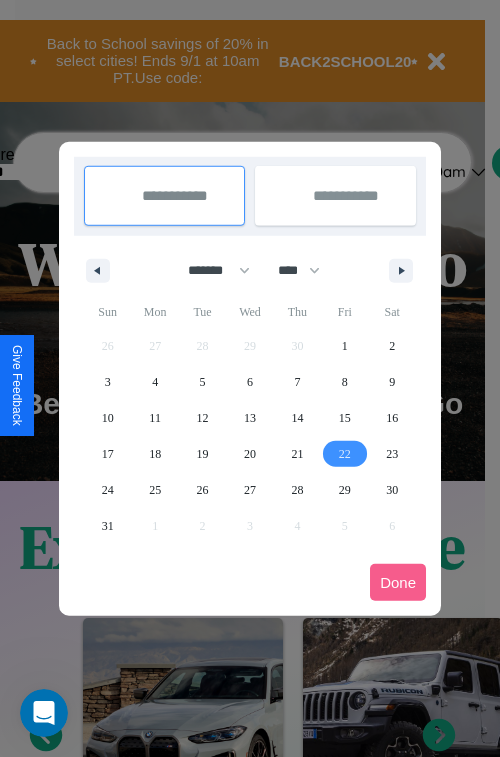 click on "22" at bounding box center [345, 454] 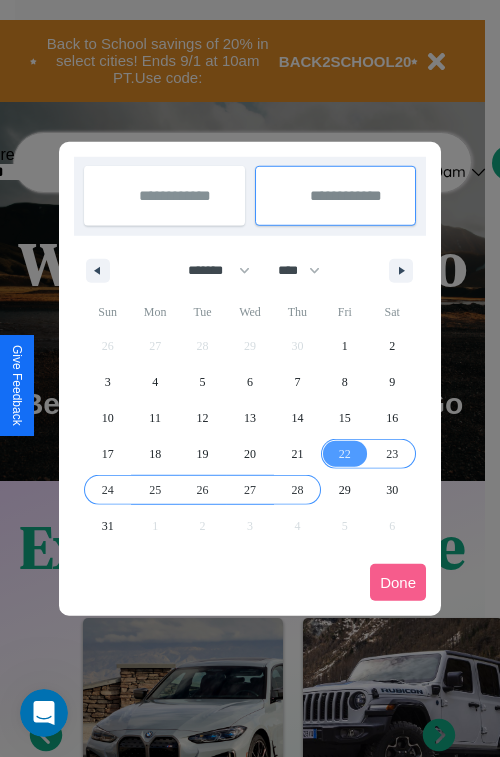 click on "28" at bounding box center (297, 490) 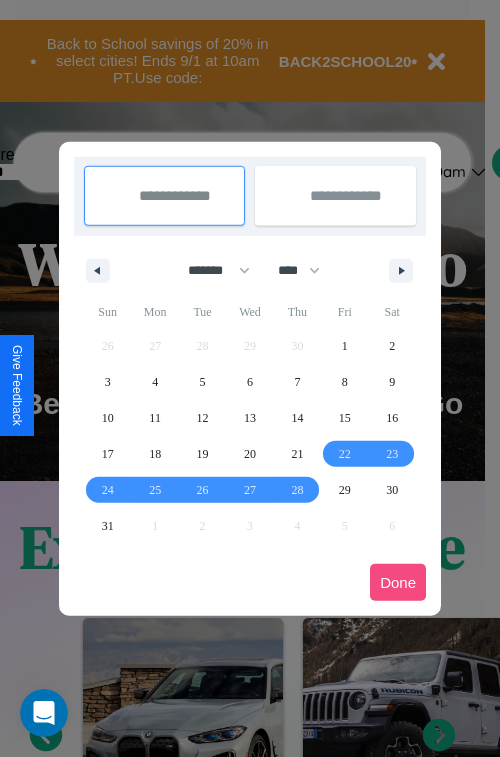 click on "Done" at bounding box center [398, 582] 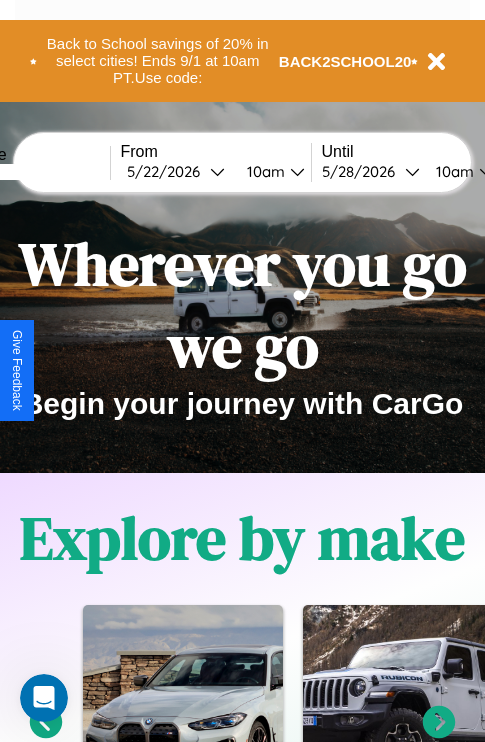 scroll, scrollTop: 0, scrollLeft: 77, axis: horizontal 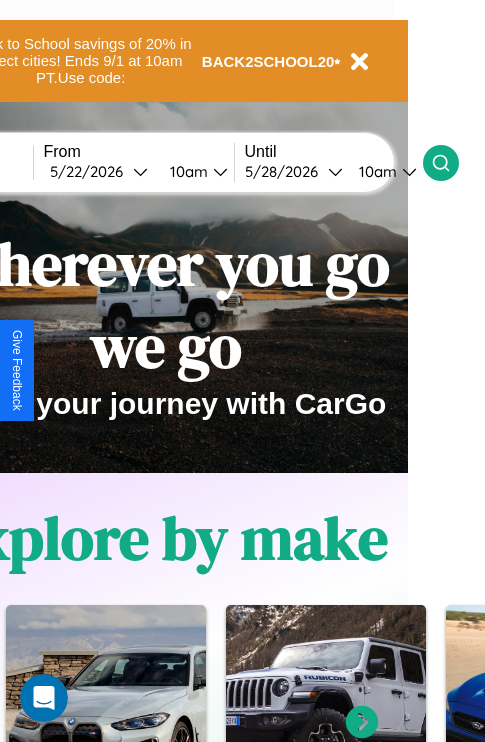 click 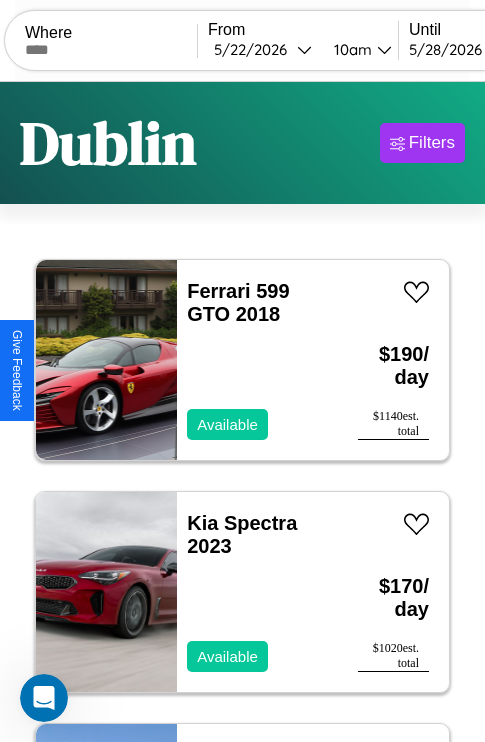 scroll, scrollTop: 89, scrollLeft: 0, axis: vertical 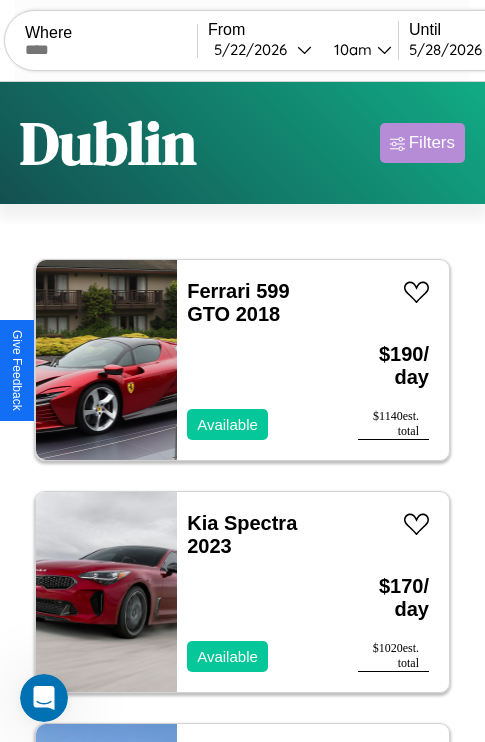 click on "Filters" at bounding box center [432, 143] 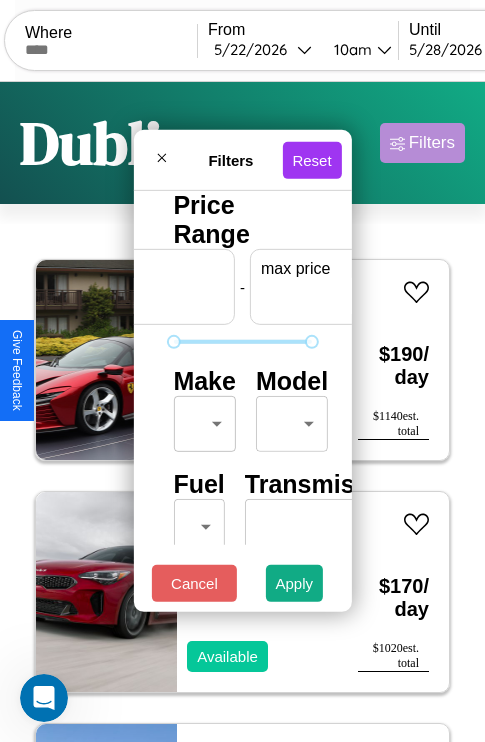 scroll, scrollTop: 0, scrollLeft: 124, axis: horizontal 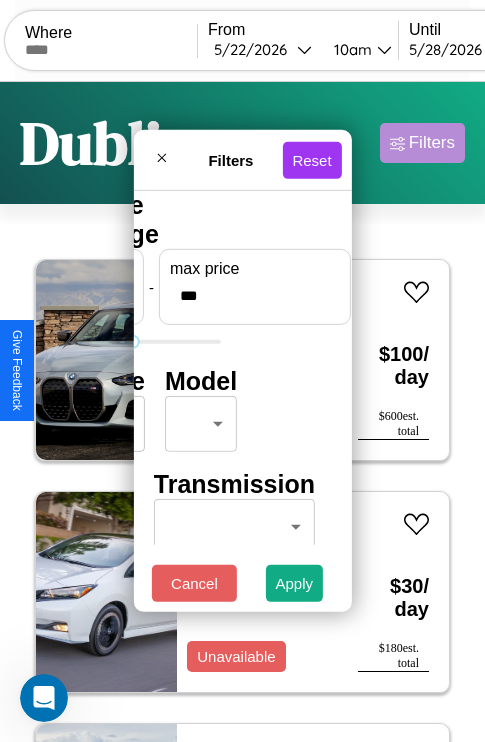 type on "***" 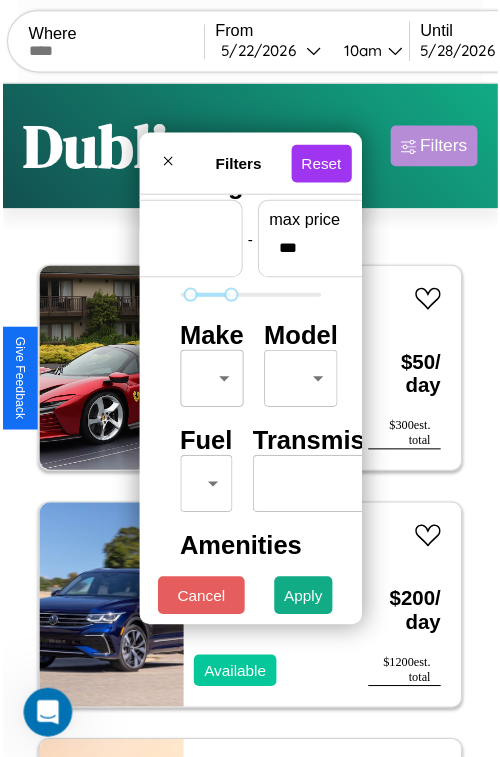 scroll, scrollTop: 59, scrollLeft: 0, axis: vertical 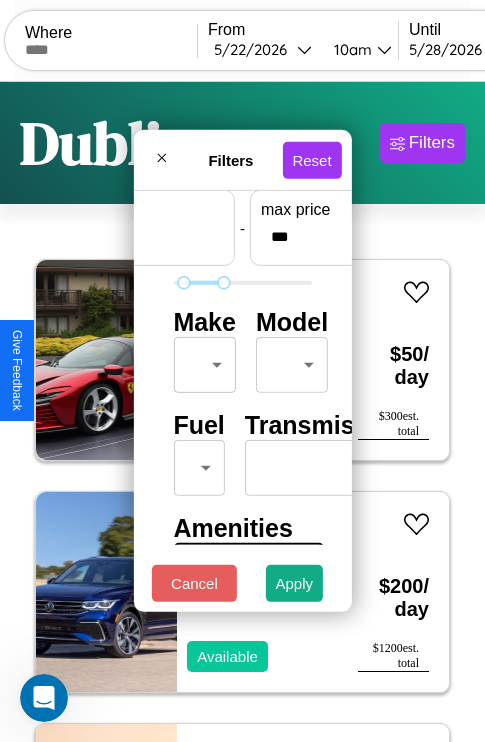type on "**" 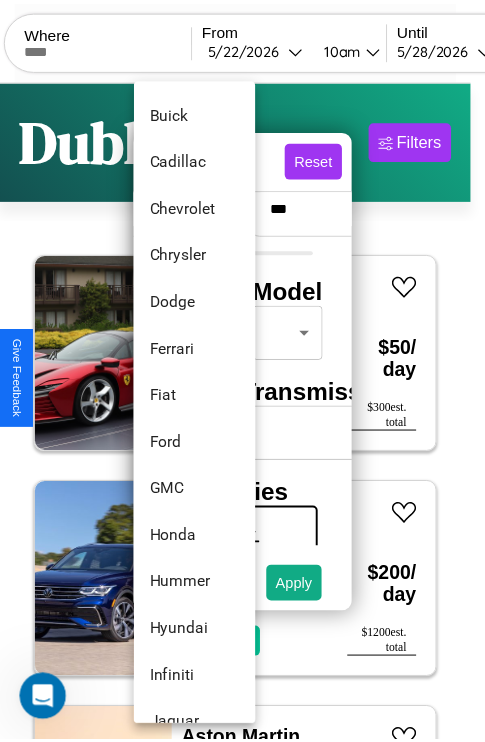 scroll, scrollTop: 422, scrollLeft: 0, axis: vertical 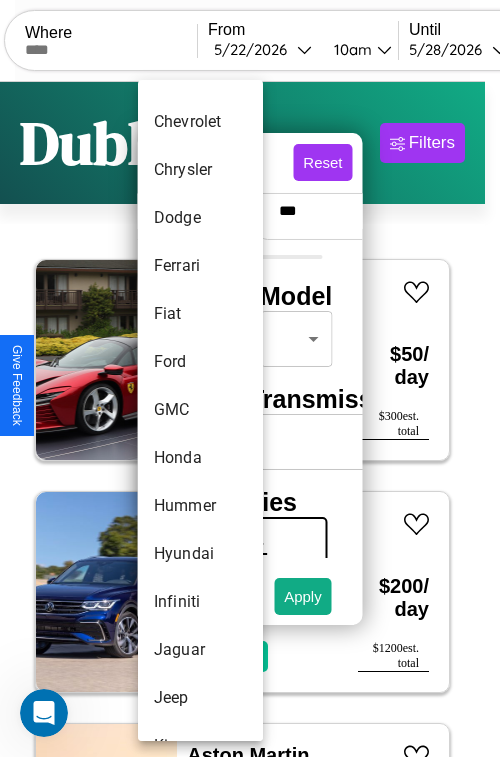 click on "GMC" at bounding box center [200, 410] 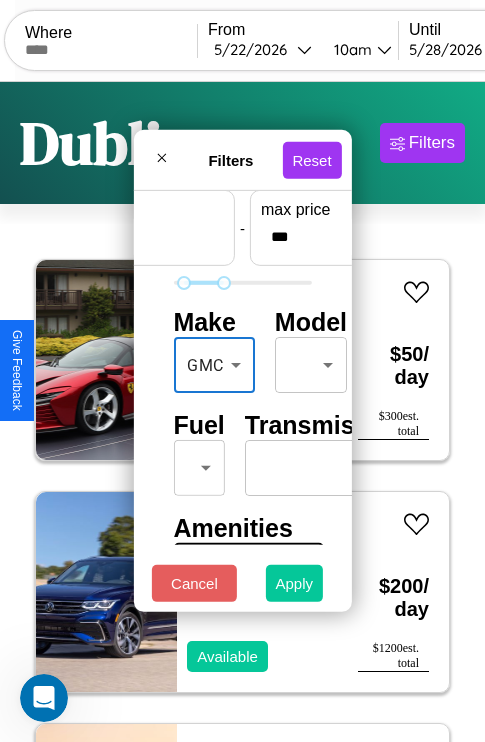 click on "Apply" at bounding box center (295, 583) 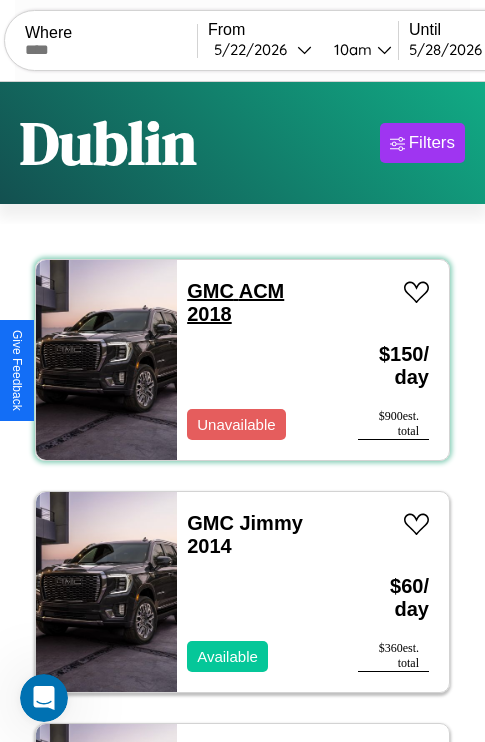 click on "GMC   ACM   2018" at bounding box center (235, 302) 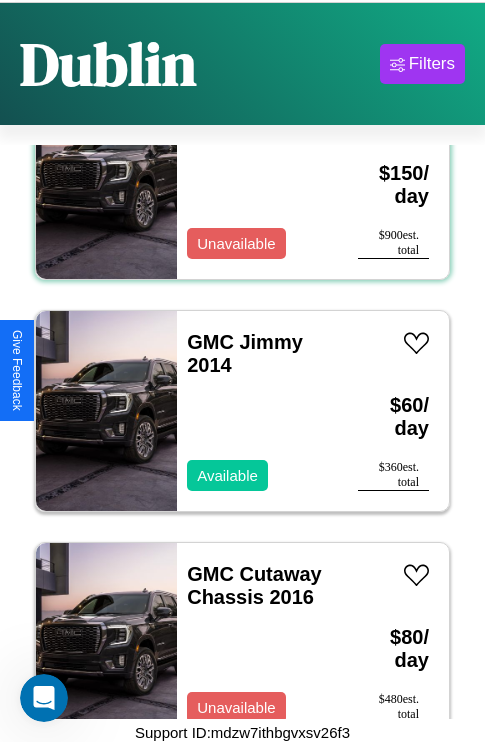 scroll, scrollTop: 95, scrollLeft: 0, axis: vertical 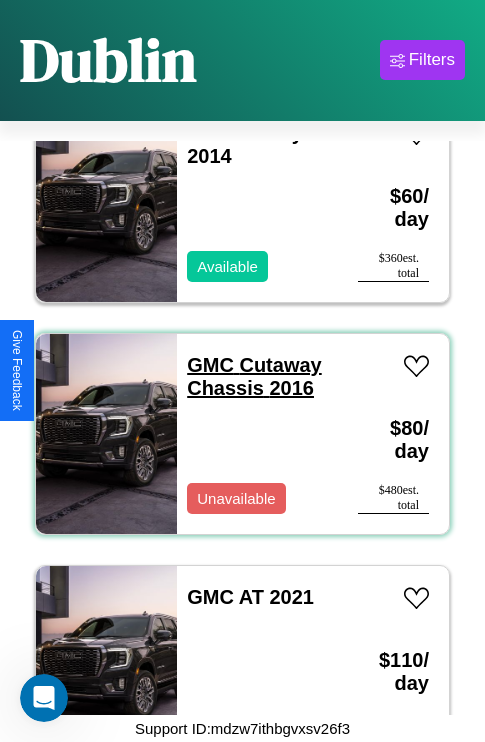 click on "GMC   Cutaway Chassis   2016" at bounding box center (254, 376) 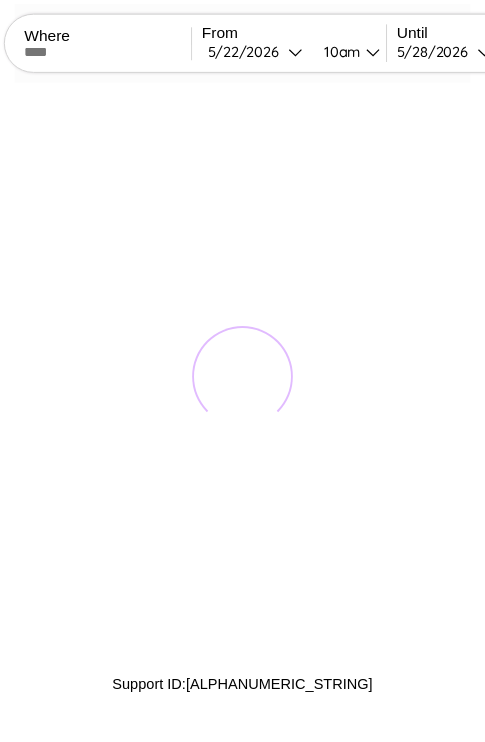 scroll, scrollTop: 0, scrollLeft: 0, axis: both 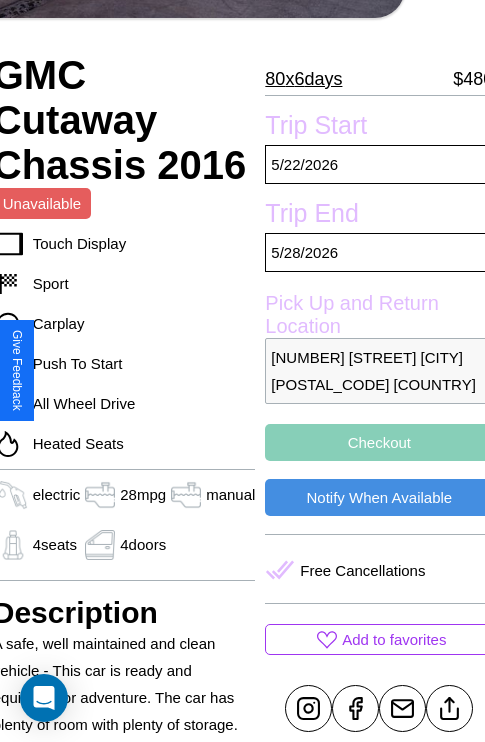 click on "7674 Main Street  Dublin  70500 Ireland" at bounding box center (379, 371) 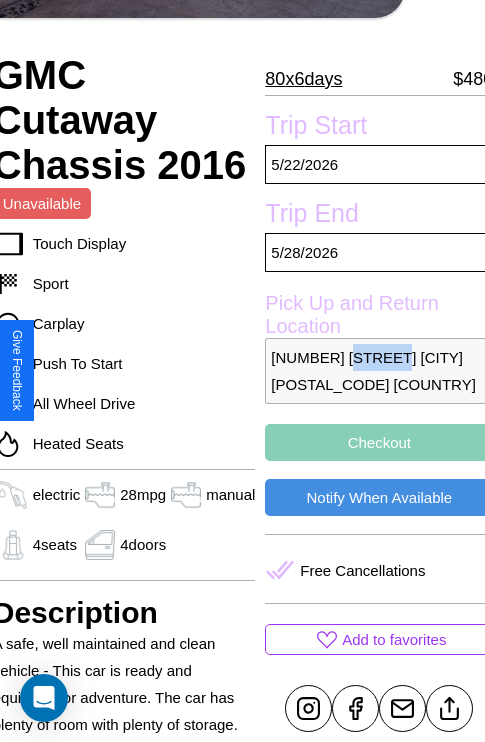 click on "7674 Main Street  Dublin  70500 Ireland" at bounding box center (379, 371) 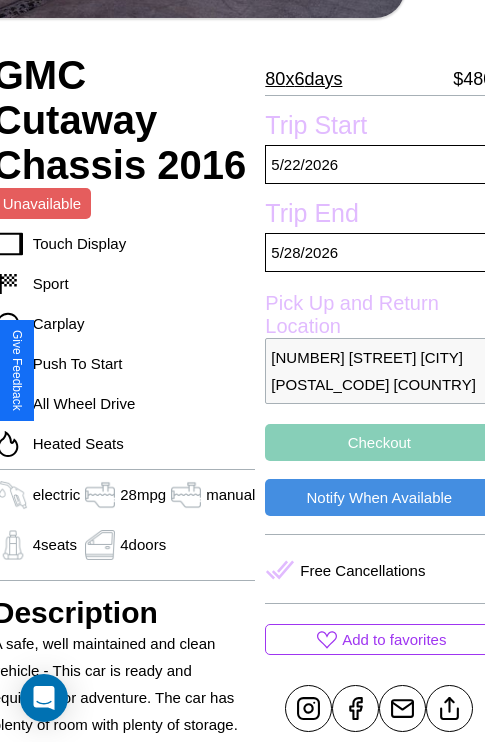 click on "7674 Main Street  Dublin  70500 Ireland" at bounding box center (379, 371) 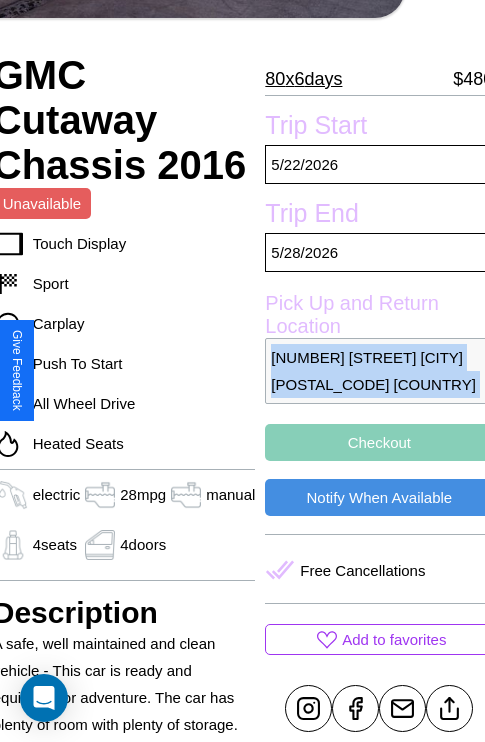 click on "7674 Main Street  Dublin  70500 Ireland" at bounding box center [379, 371] 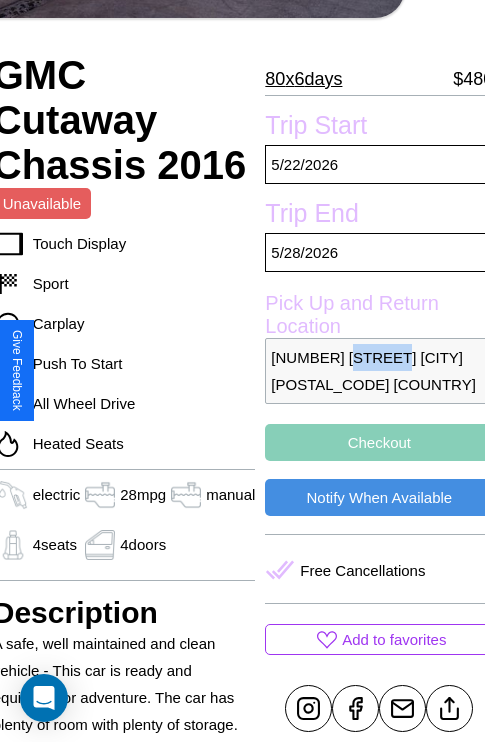 click on "7674 Main Street  Dublin  70500 Ireland" at bounding box center (379, 371) 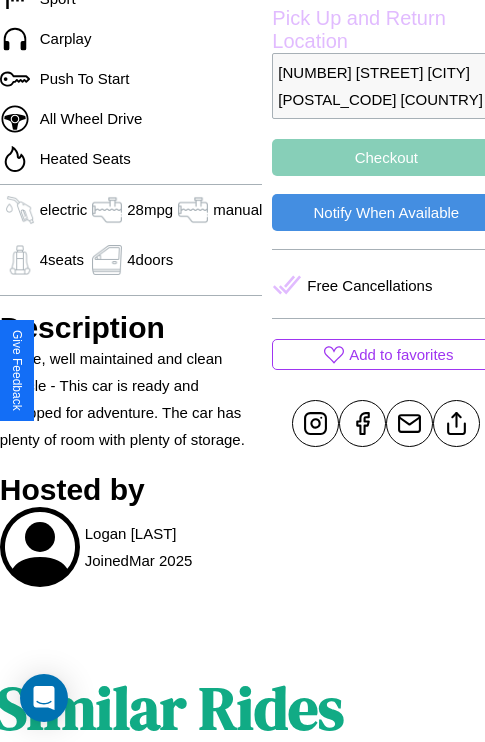scroll, scrollTop: 739, scrollLeft: 73, axis: both 